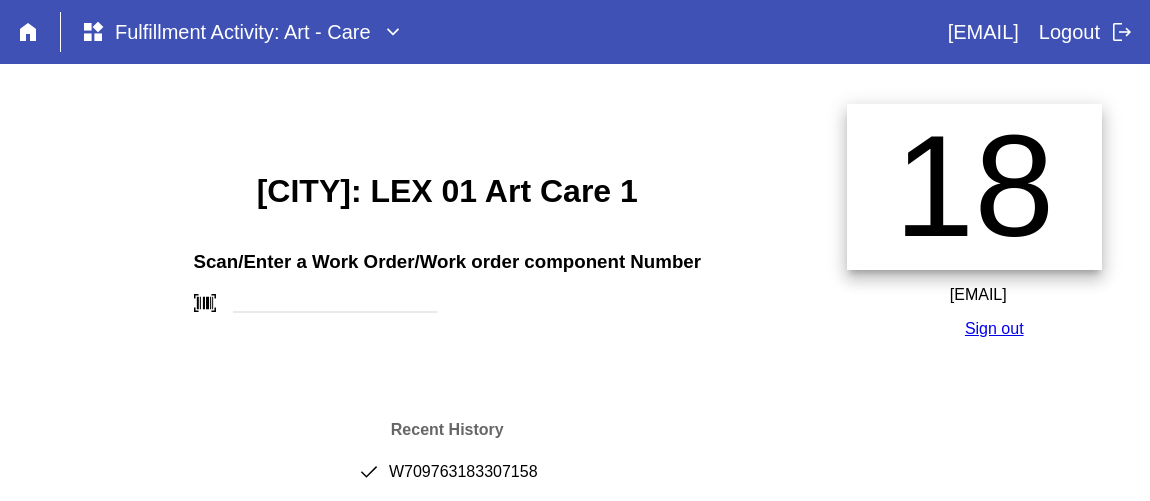 scroll, scrollTop: 181, scrollLeft: 0, axis: vertical 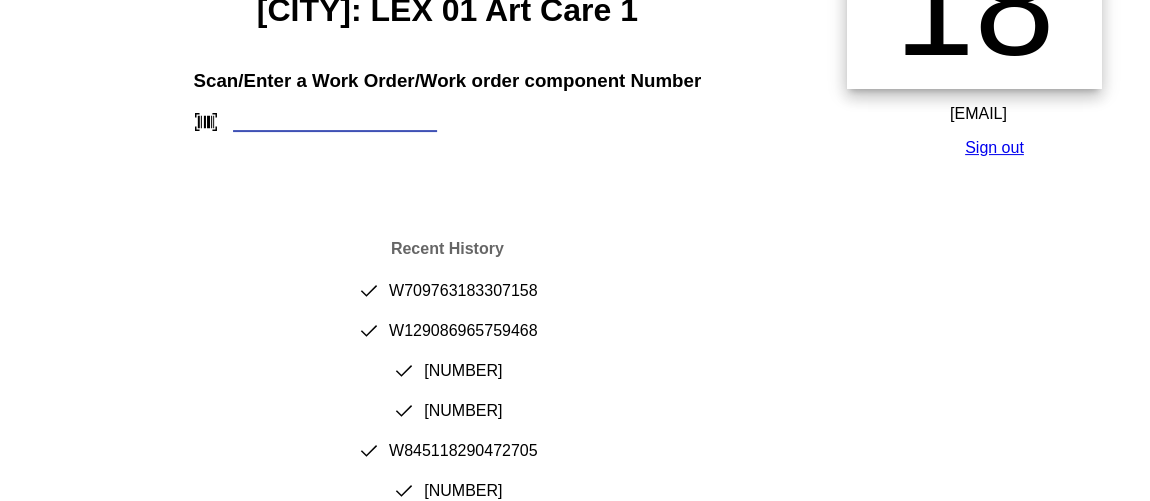 click at bounding box center [335, 121] 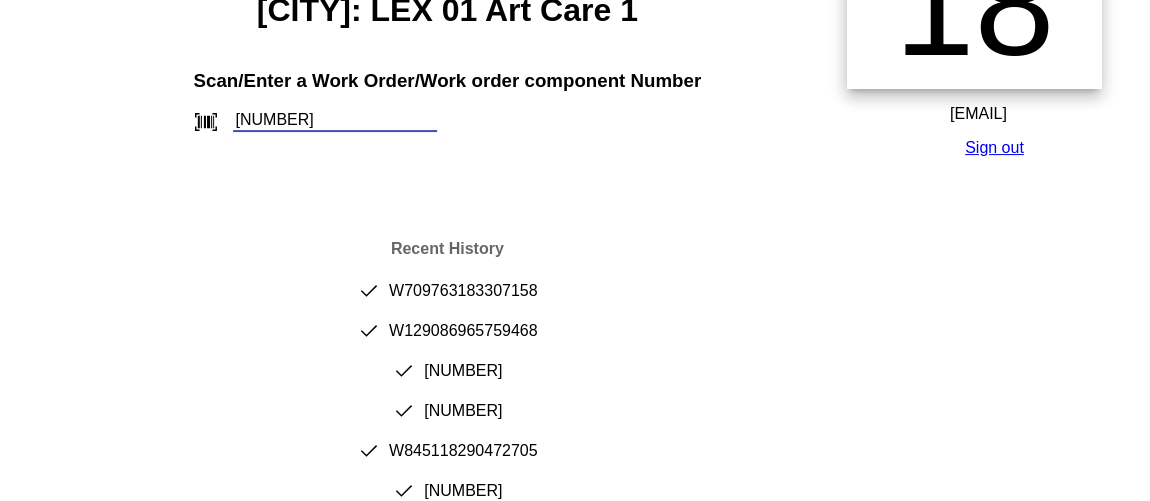 type on "[NUMBER]" 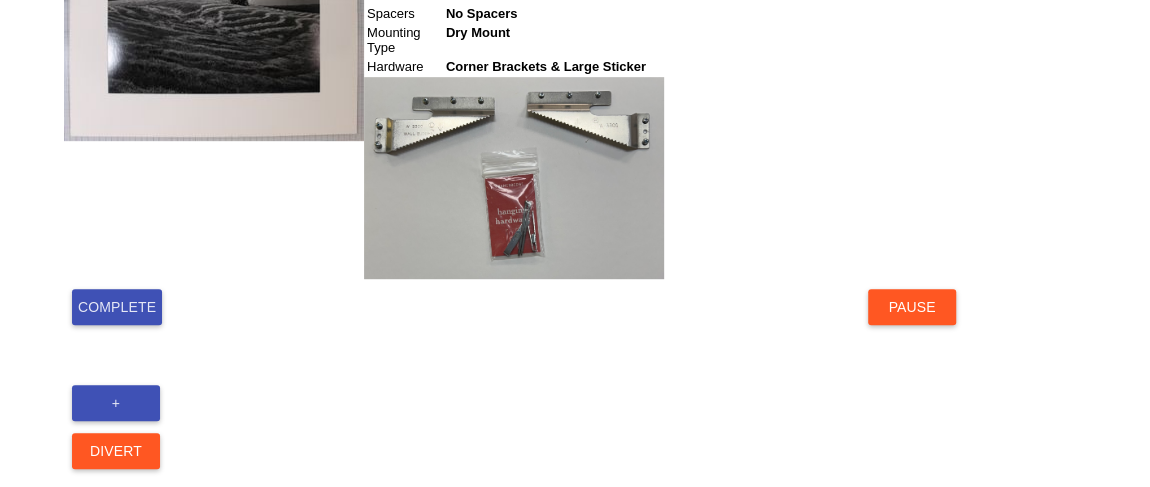 scroll, scrollTop: 509, scrollLeft: 0, axis: vertical 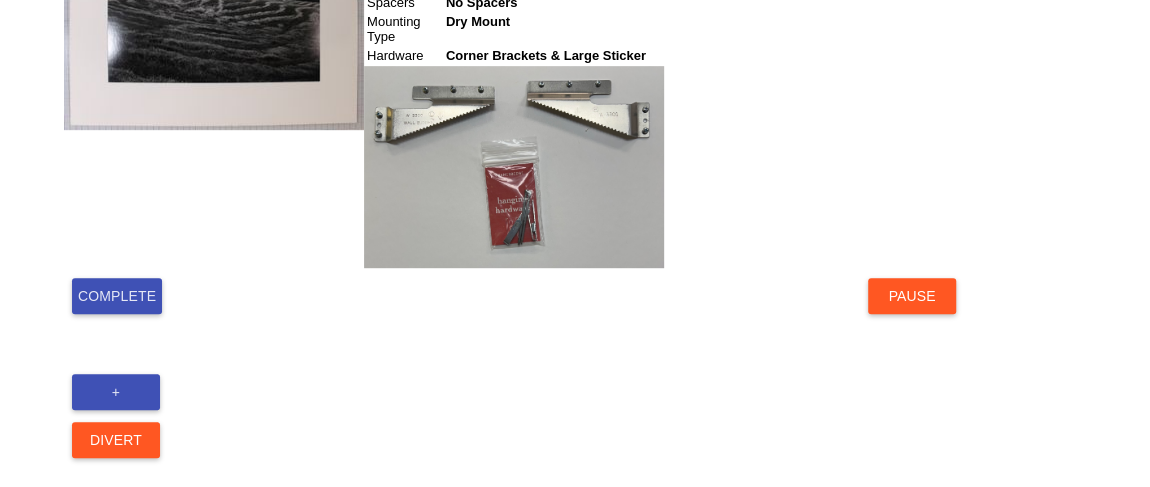 click on "Complete" at bounding box center [117, 296] 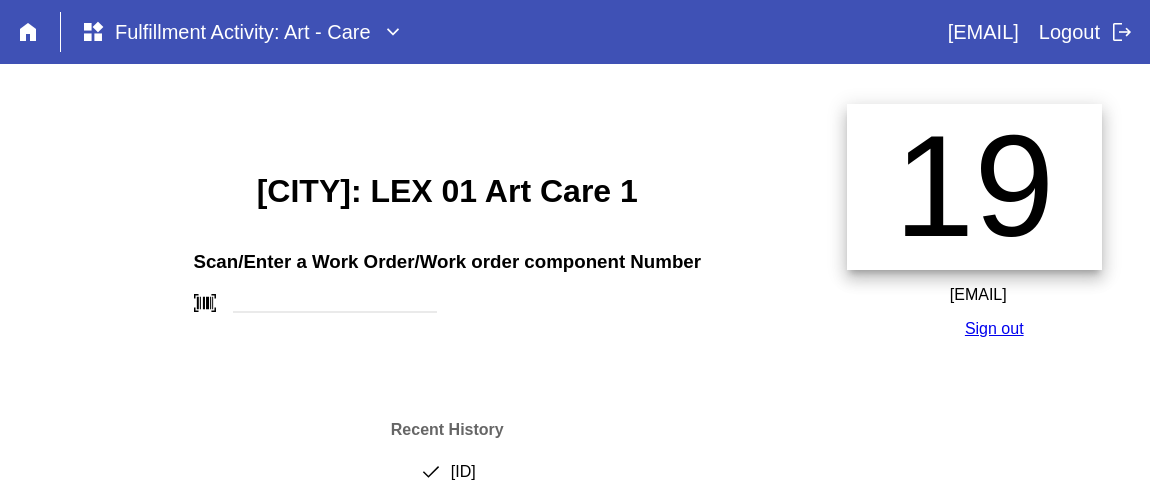 scroll, scrollTop: 0, scrollLeft: 0, axis: both 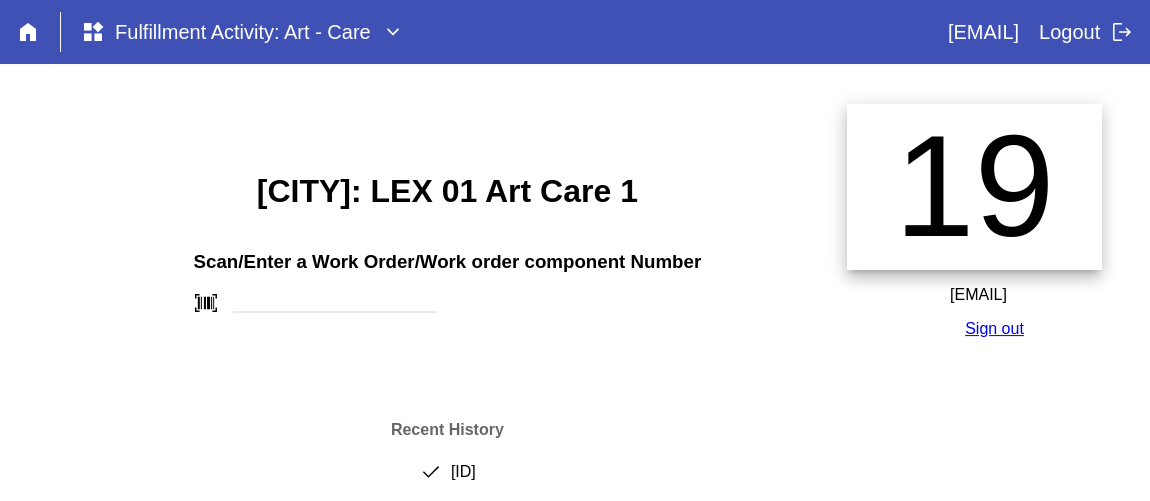 click on "done [ID]" at bounding box center (447, 480) 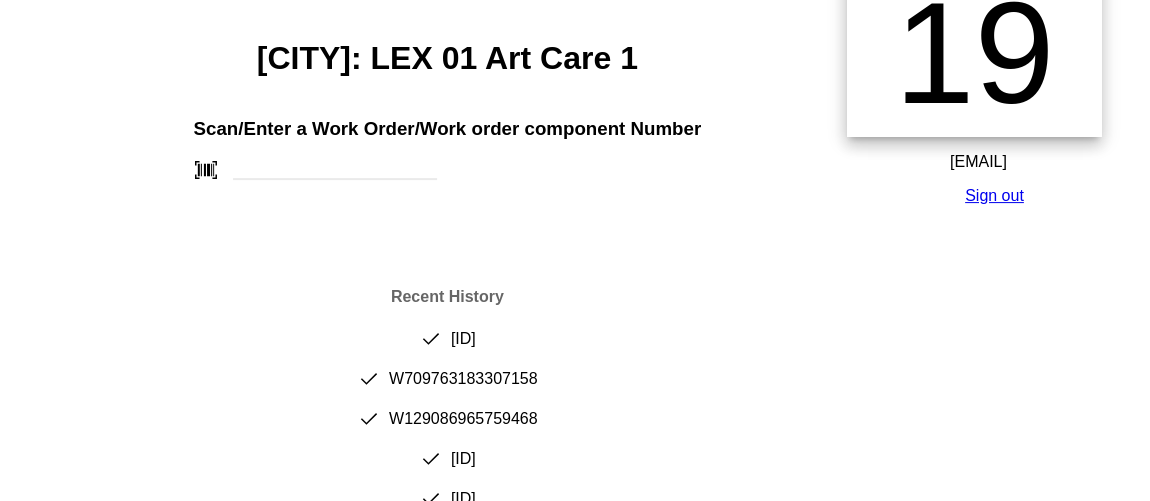 scroll, scrollTop: 0, scrollLeft: 0, axis: both 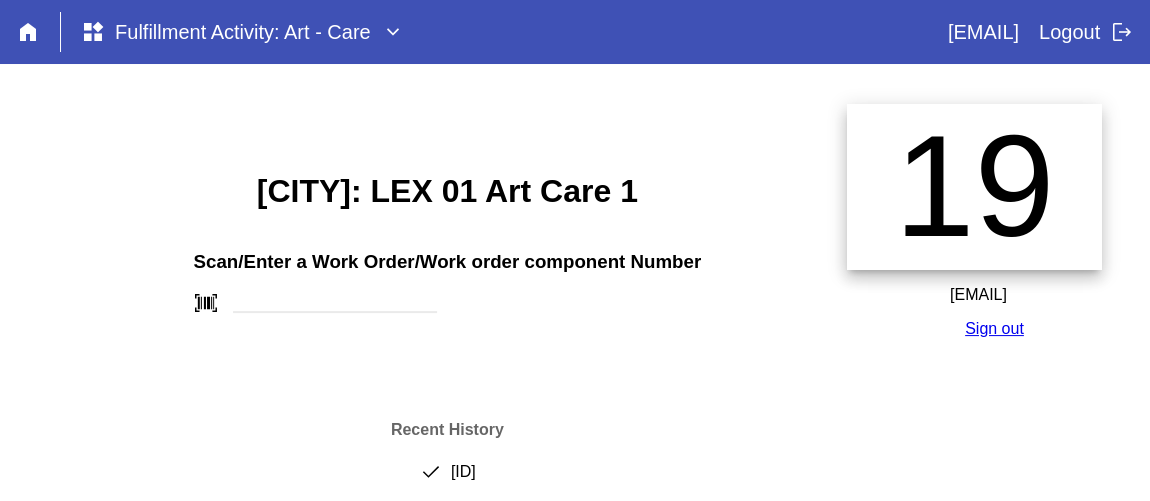 click at bounding box center [591, 88] 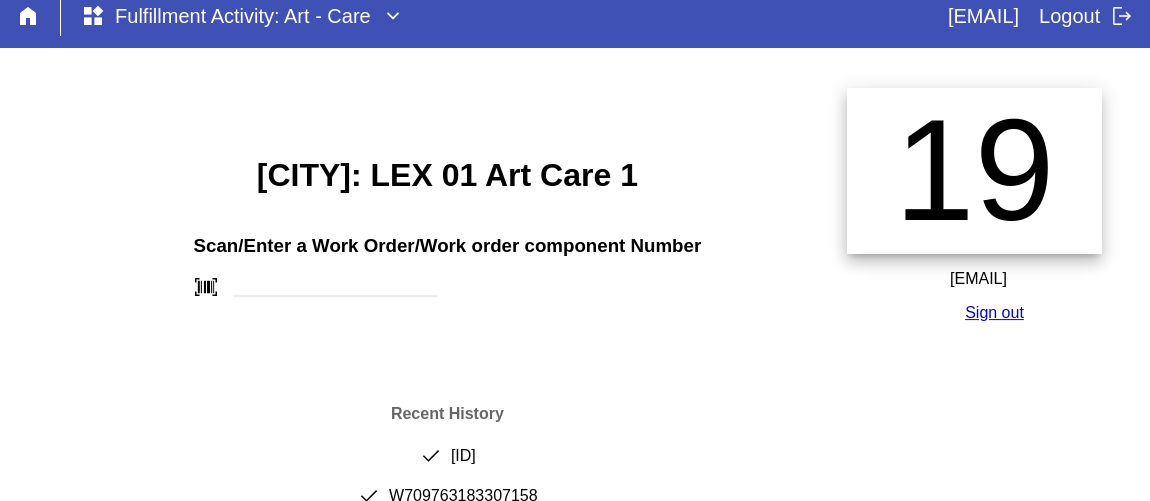 scroll, scrollTop: 0, scrollLeft: 0, axis: both 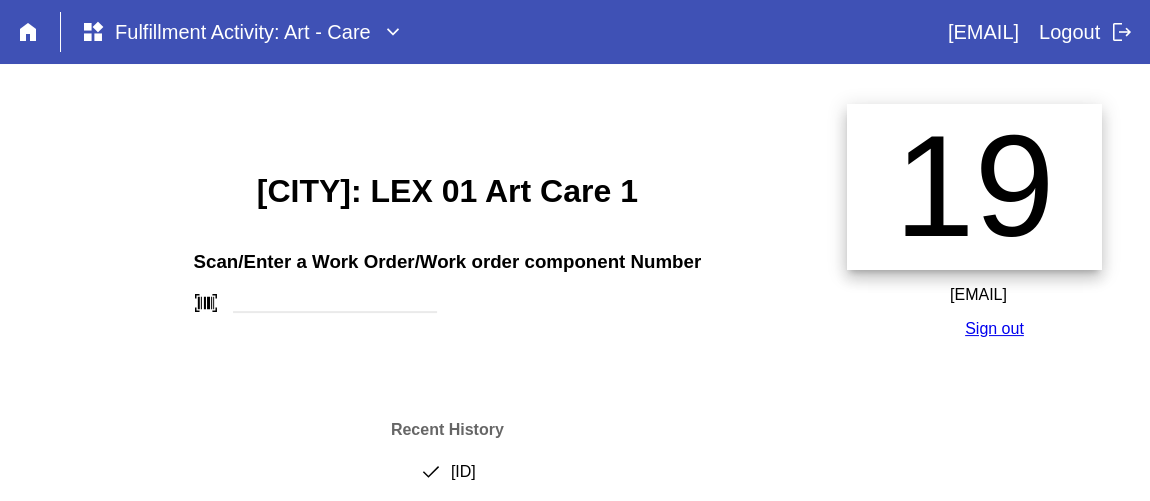 click on "[CITY]: LEX 01 Art Care 1 Scan/Enter a Work Order/Work order component Number barcode_scanner Recent History done [ID] done [ID] done [ID] done [ID] done [ID] done [ID] done [ID] done [ID] done [ID] done [ID] done [ID] done [ID]" at bounding box center (447, 506) 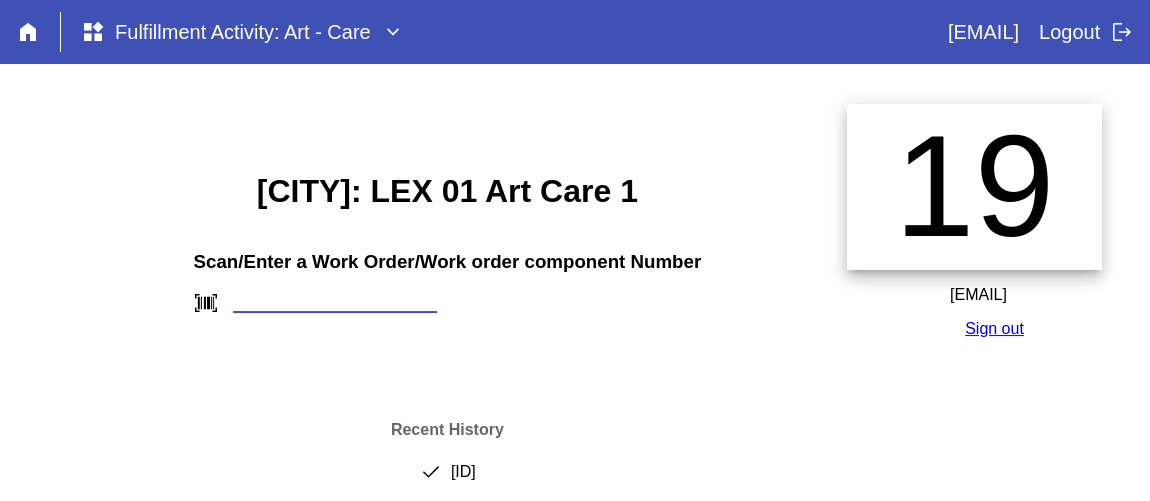click at bounding box center [335, 302] 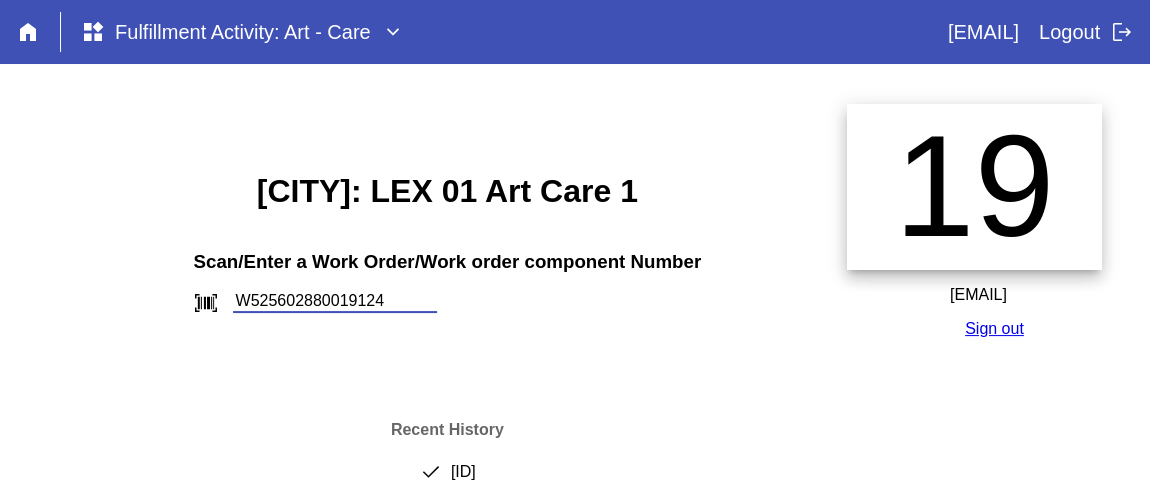 type on "W525602880019124" 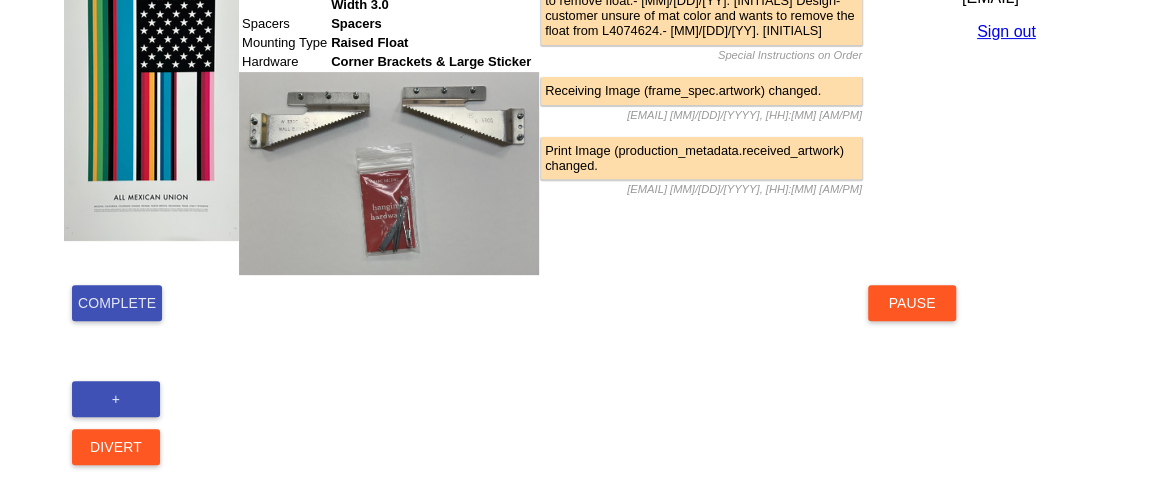scroll, scrollTop: 336, scrollLeft: 0, axis: vertical 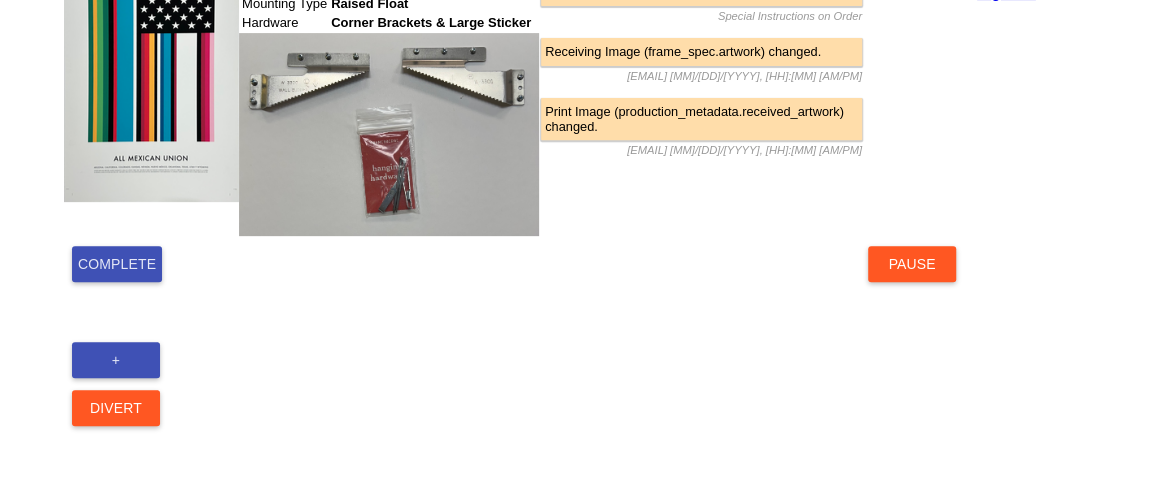 click on "Complete" at bounding box center [117, 264] 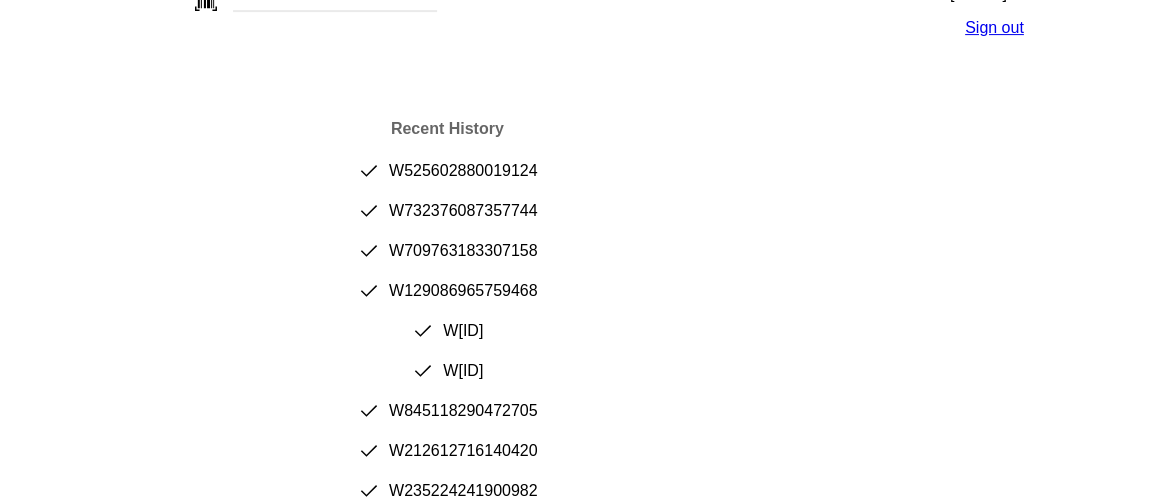 scroll, scrollTop: 272, scrollLeft: 0, axis: vertical 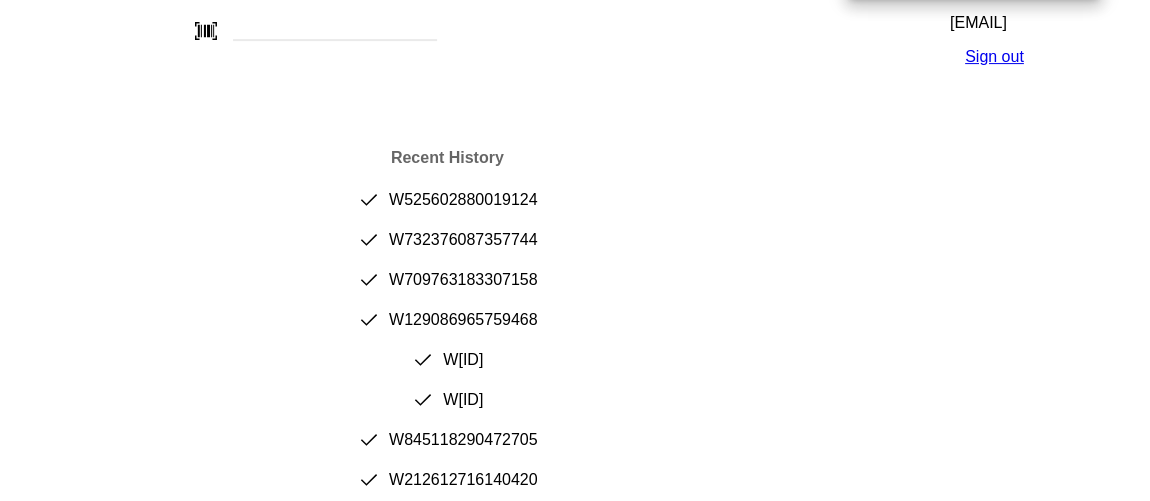 click on "Recent History done W[ID] done W[ID] done W[ID] done W[ID] done W[ID] done W[ID] done W[ID] done W[ID] done W[ID] done W[ID]" at bounding box center (447, 357) 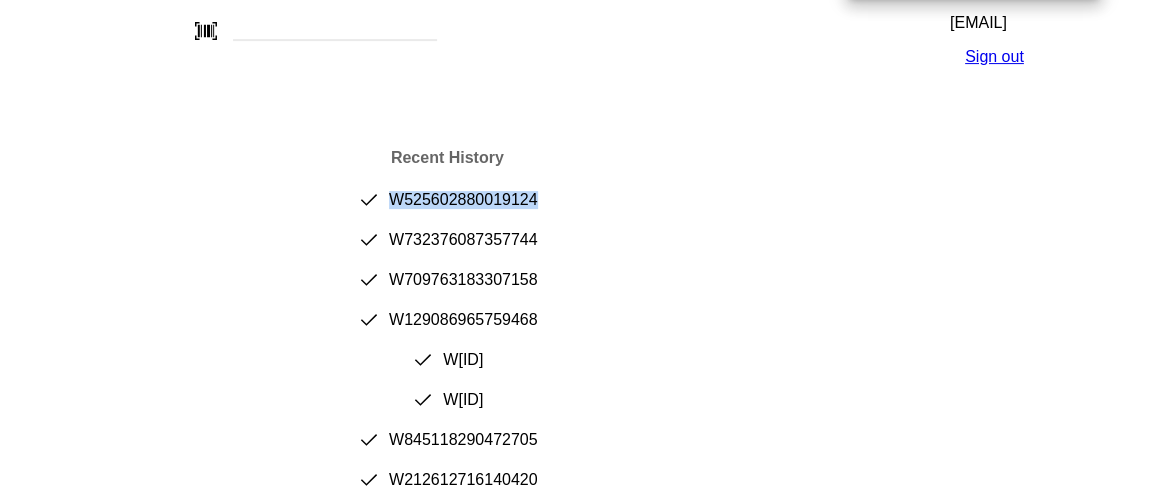 click on "done W[ID]" at bounding box center [447, 208] 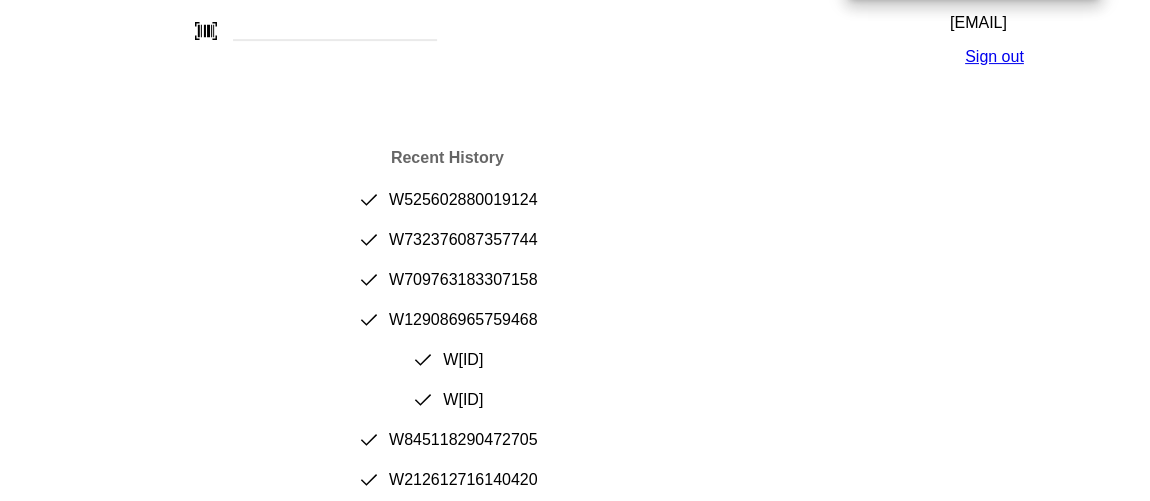 click on "Recent History done W[ID] done W[ID] done W[ID] done W[ID] done W[ID] done W[ID] done W[ID] done W[ID] done W[ID] done W[ID]" at bounding box center [447, 357] 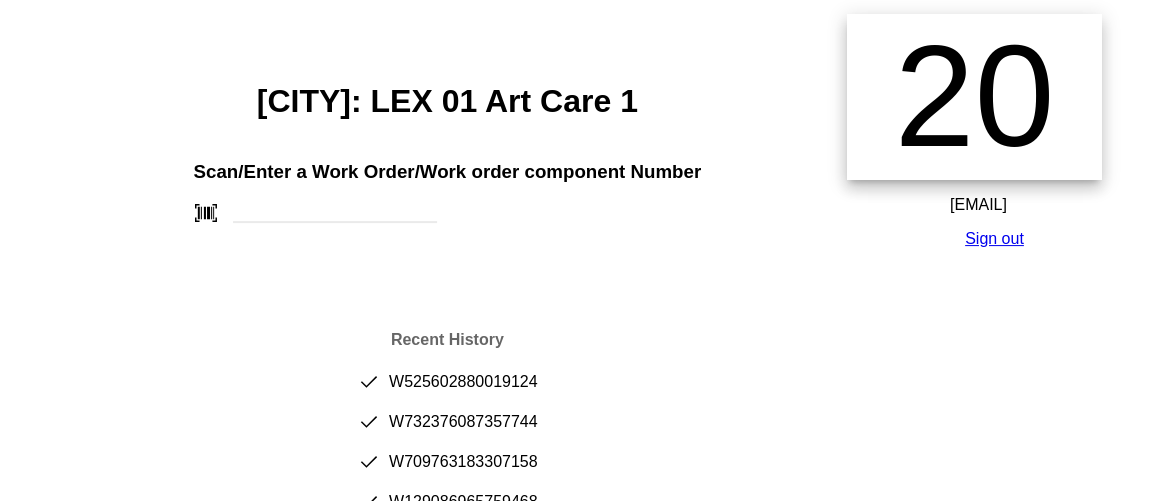 click on "[CITY]: LEX 01 Art Care 1 Scan/Enter a Work Order/Work order component Number barcode_scanner Recent History done W[ID] done W[ID] done W[ID] done W[ID] done W[ID] done W[ID] done W[ID] done W[ID] done W[ID] done W[ID]" at bounding box center (447, 416) 